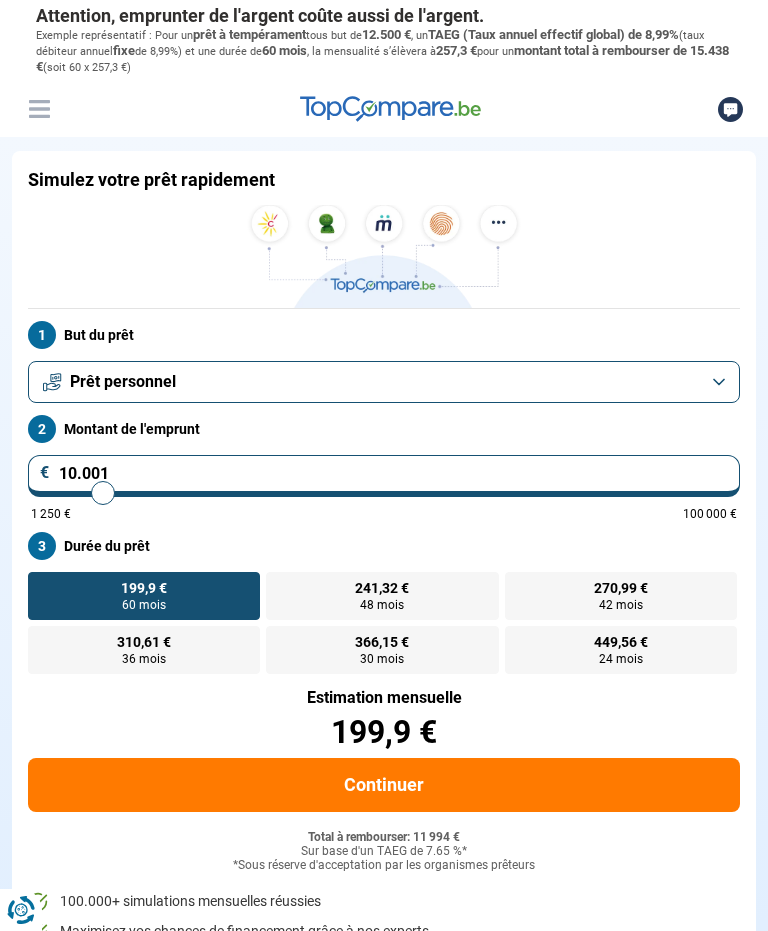 scroll, scrollTop: 0, scrollLeft: 0, axis: both 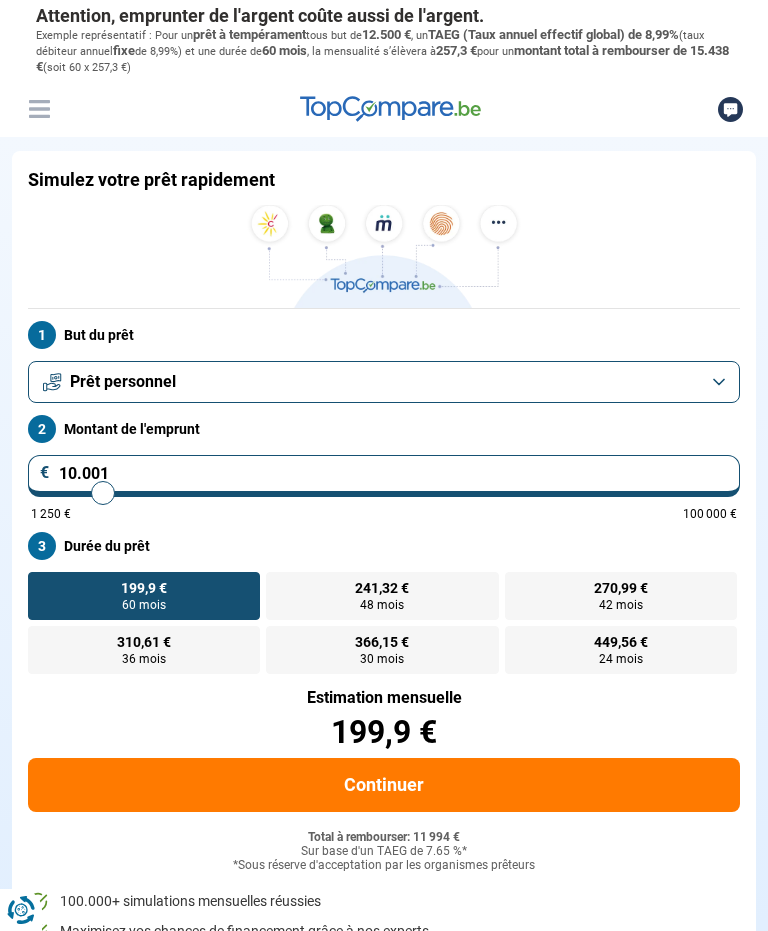 click on "Prêt personnel" at bounding box center (384, 382) 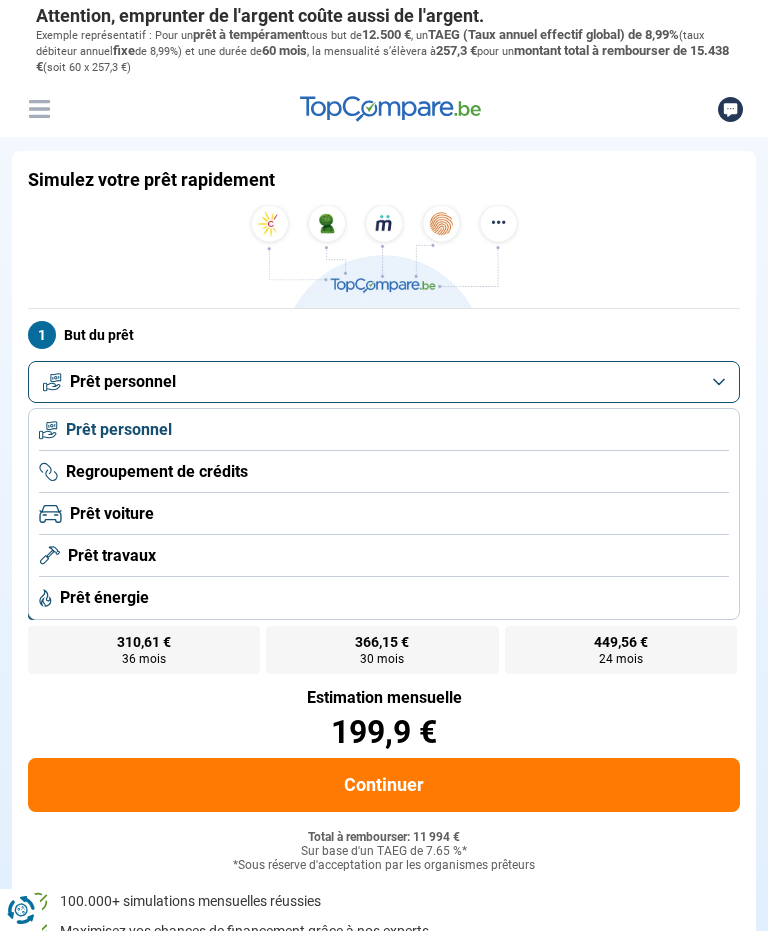 click on "Prêt personnel" at bounding box center [384, 382] 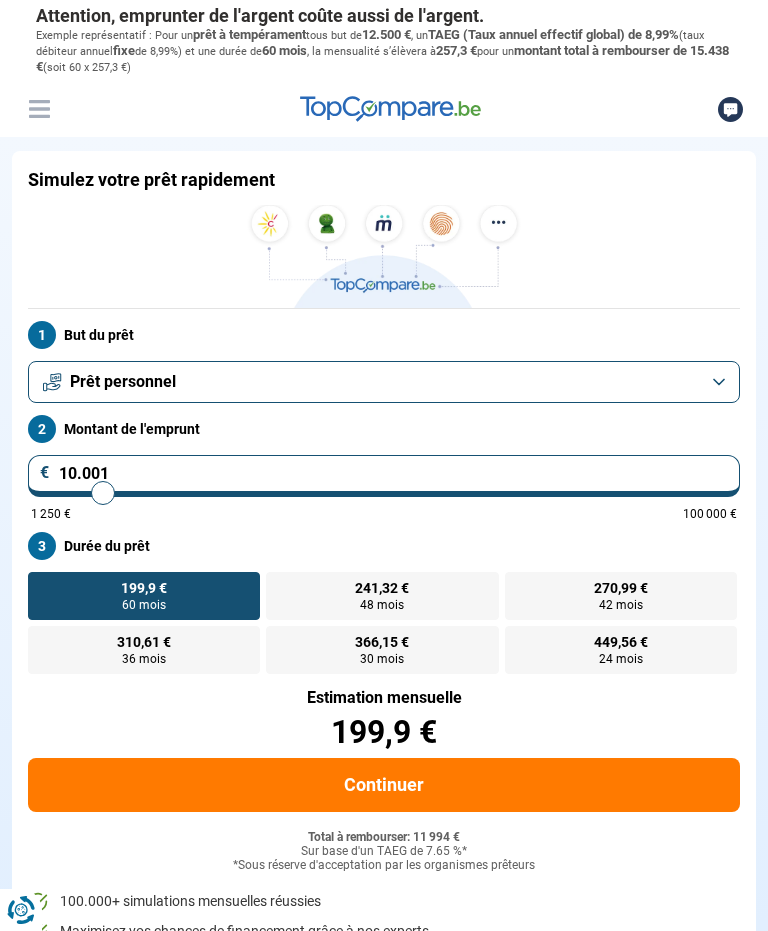 click on "270,99 €" at bounding box center [621, 588] 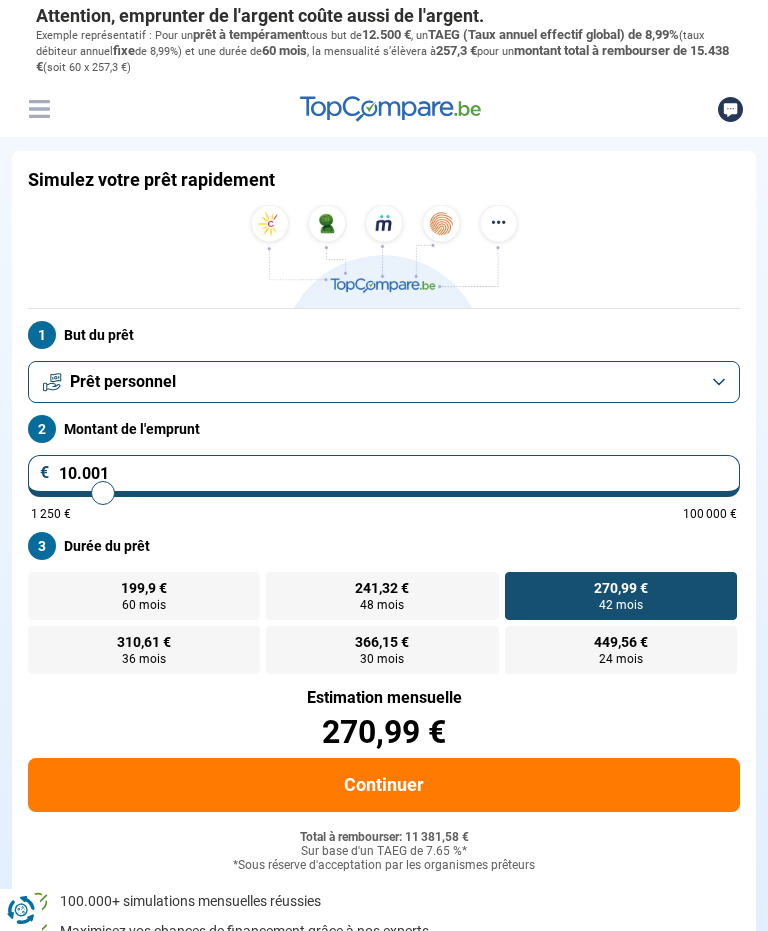 click on "24 mois" at bounding box center [621, 659] 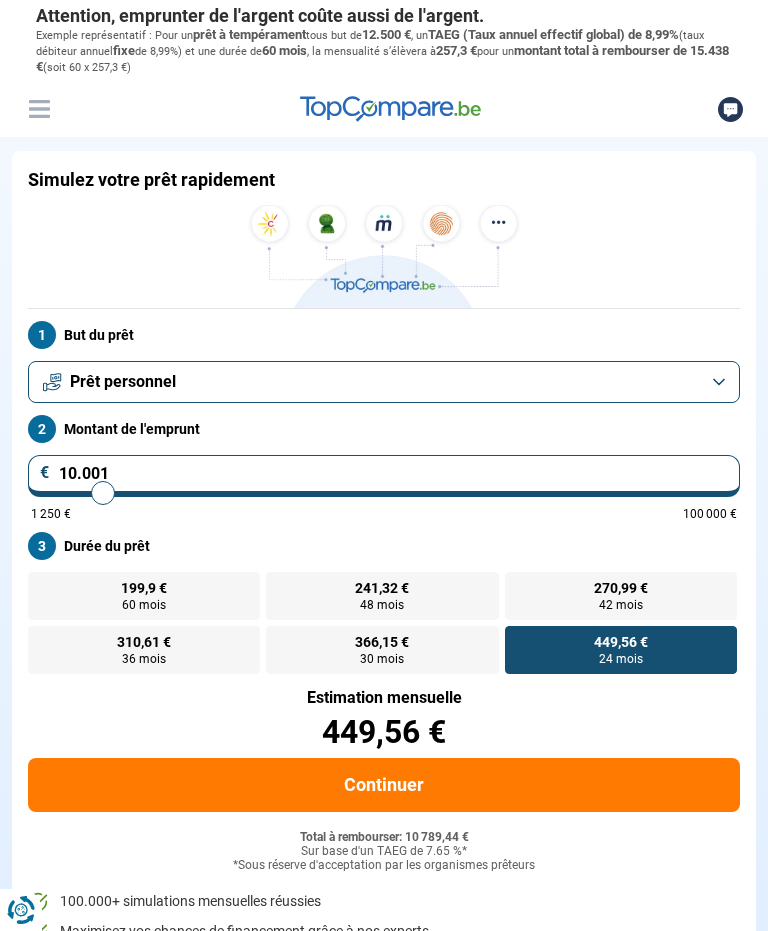 click on "366,15 € 30 mois" at bounding box center [382, 650] 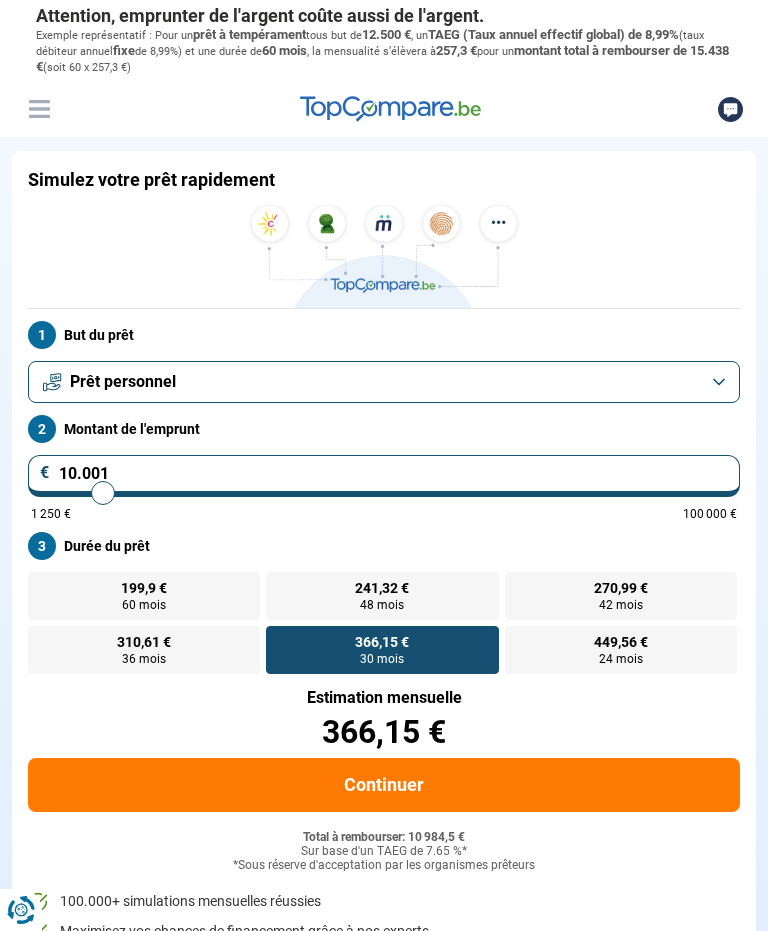 click on "36 mois" at bounding box center (144, 659) 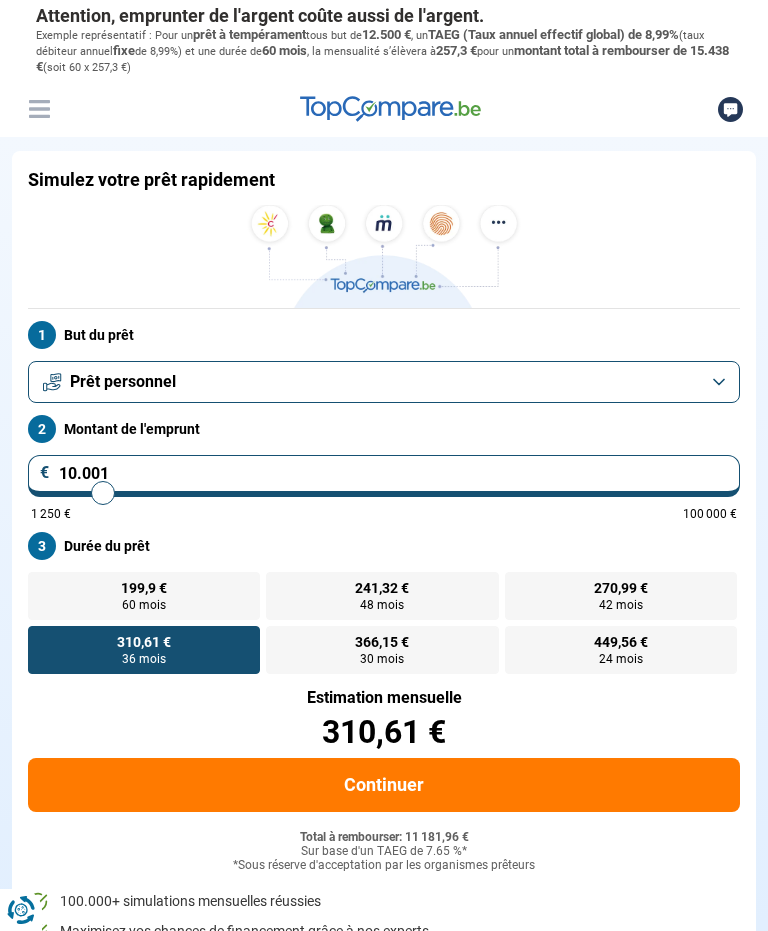 click on "241,32 €" at bounding box center (382, 588) 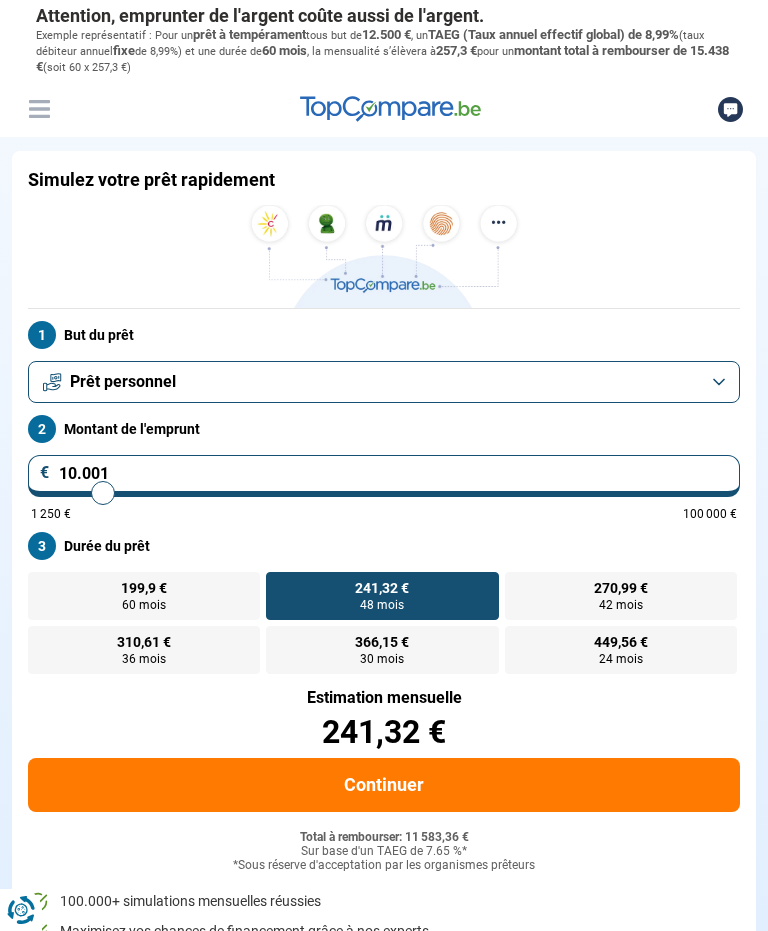 click on "10.001" at bounding box center (384, 476) 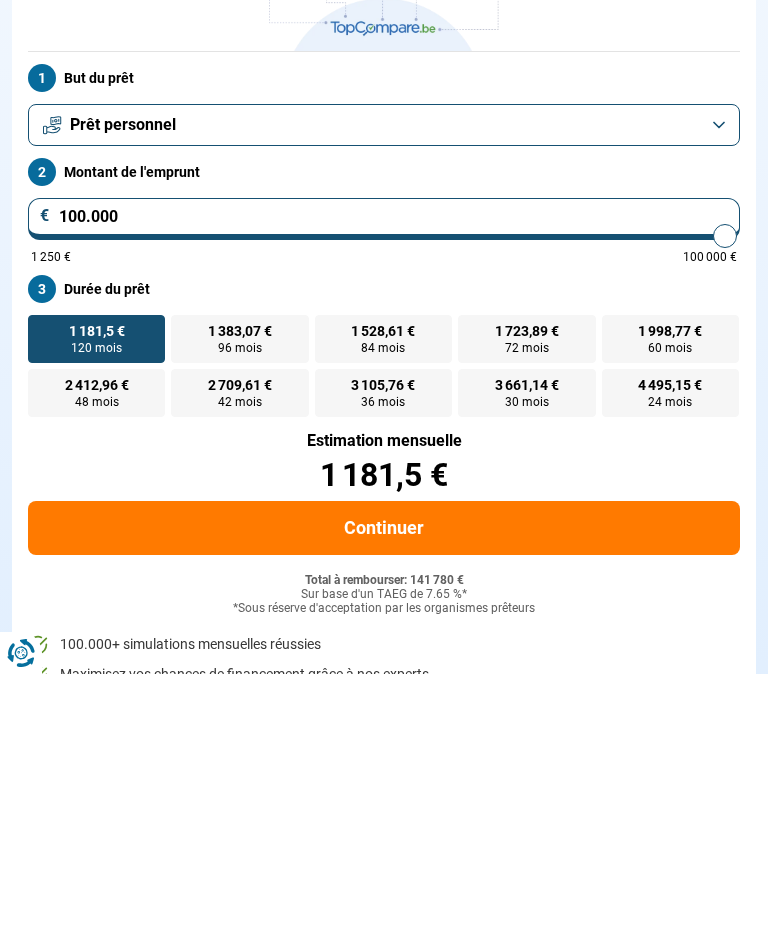 click at bounding box center (384, 493) 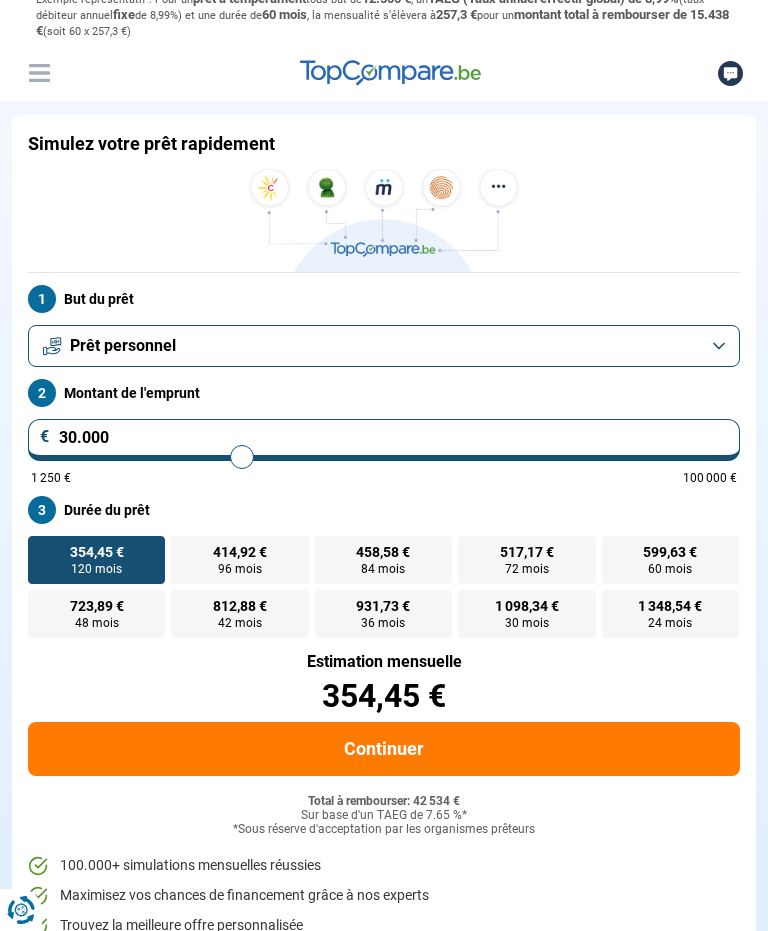 scroll, scrollTop: 0, scrollLeft: 0, axis: both 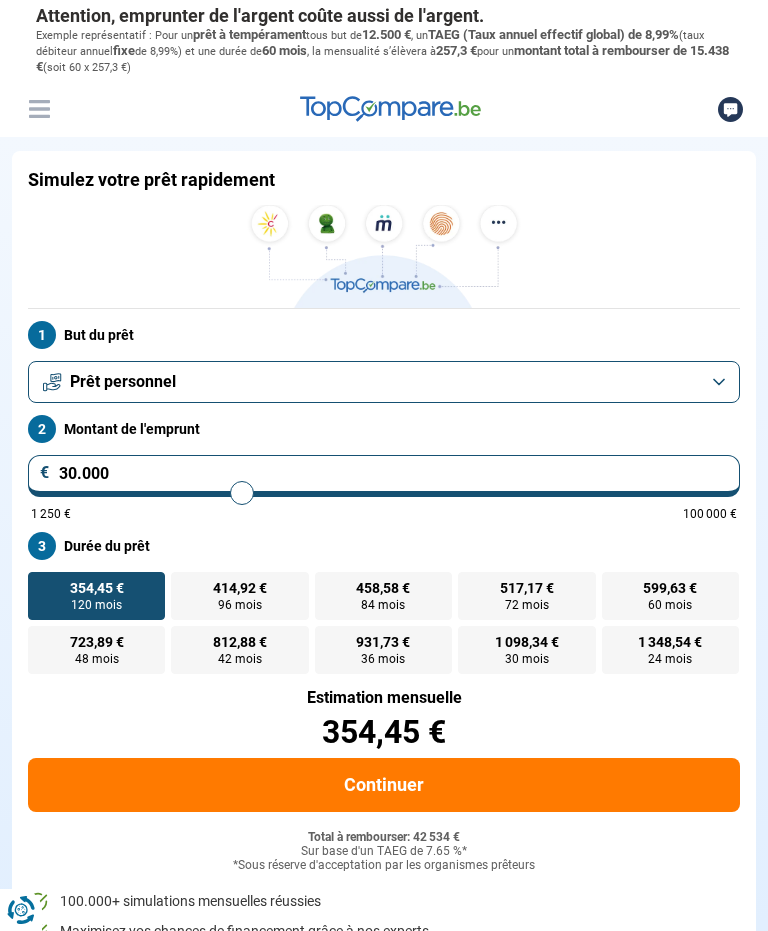 click on "30.000" at bounding box center (384, 476) 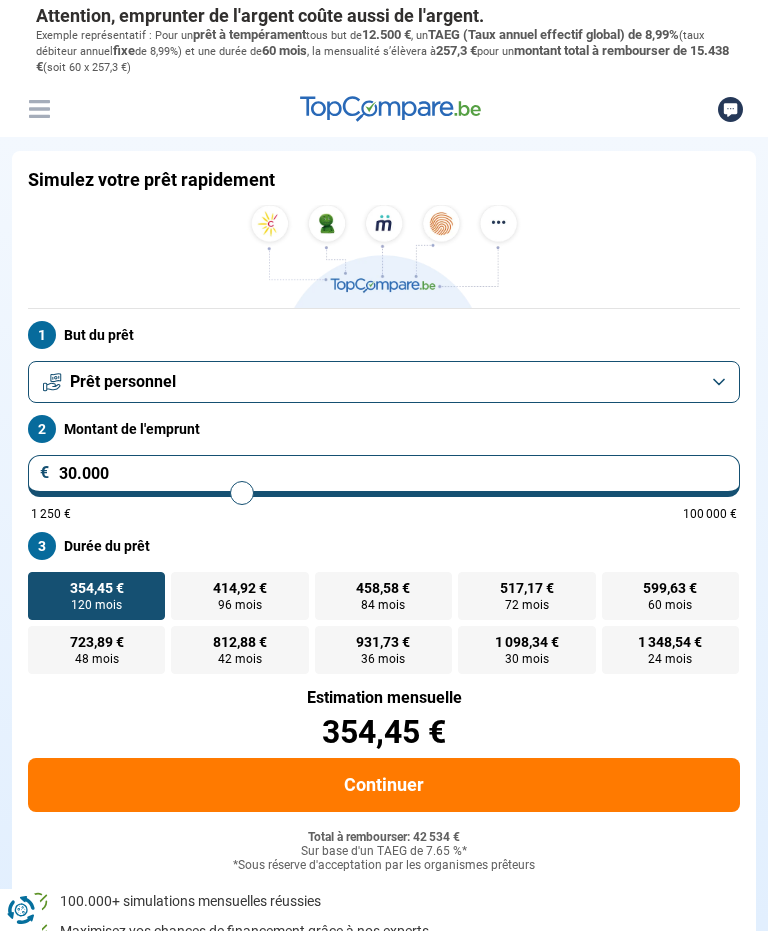 type on "16500" 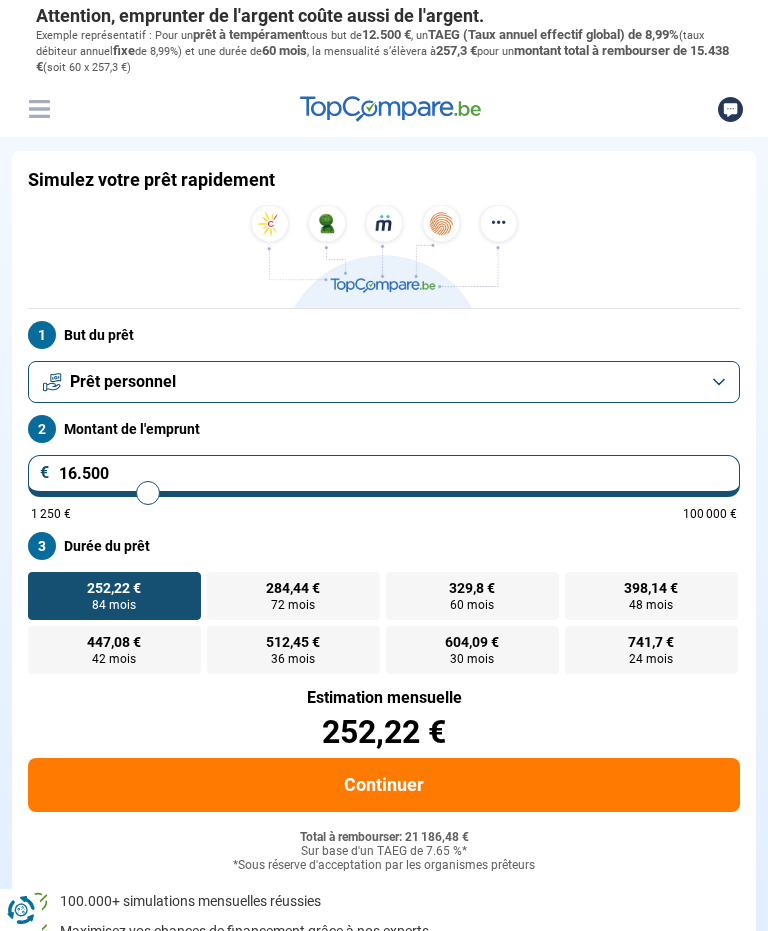 click on "16.500" at bounding box center (384, 476) 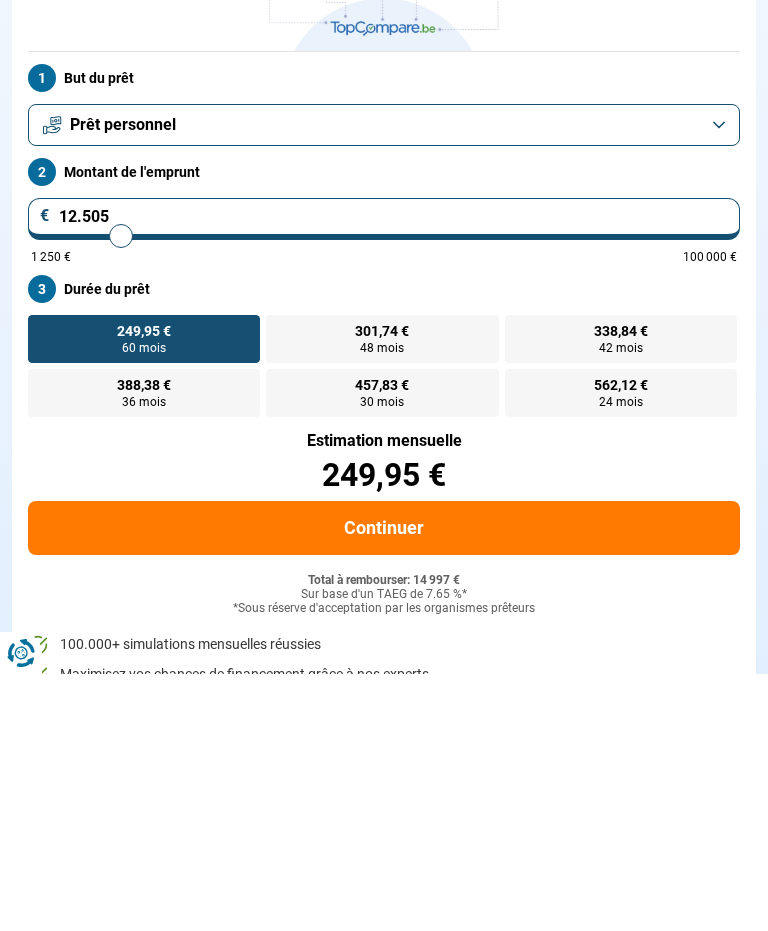 click on "12.505" at bounding box center (384, 476) 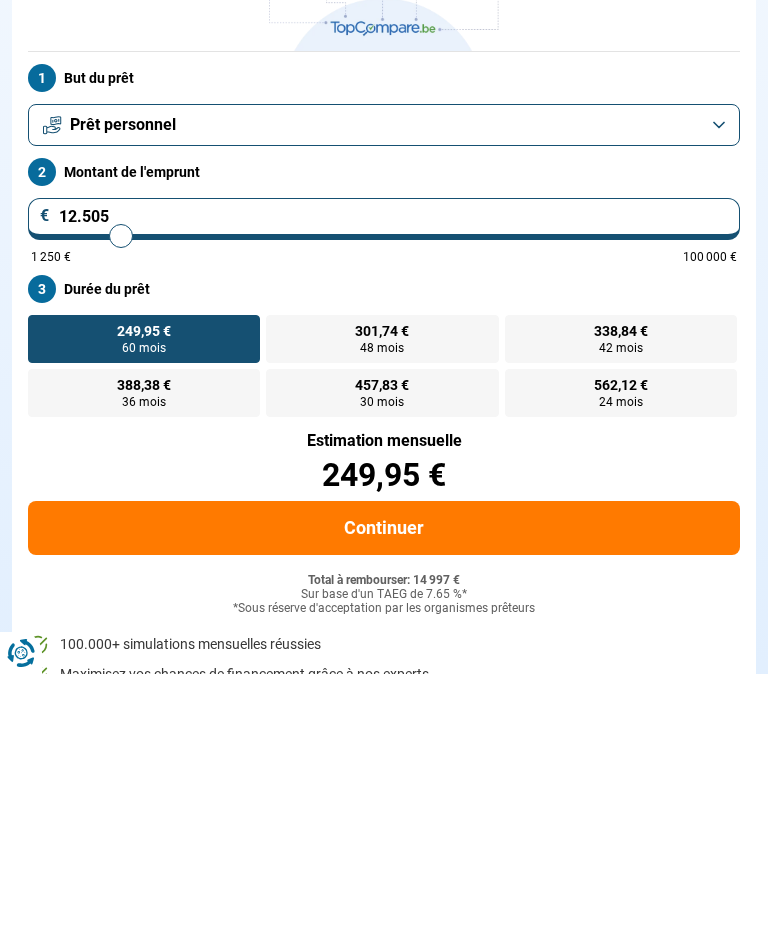 click on "12.505" at bounding box center [384, 476] 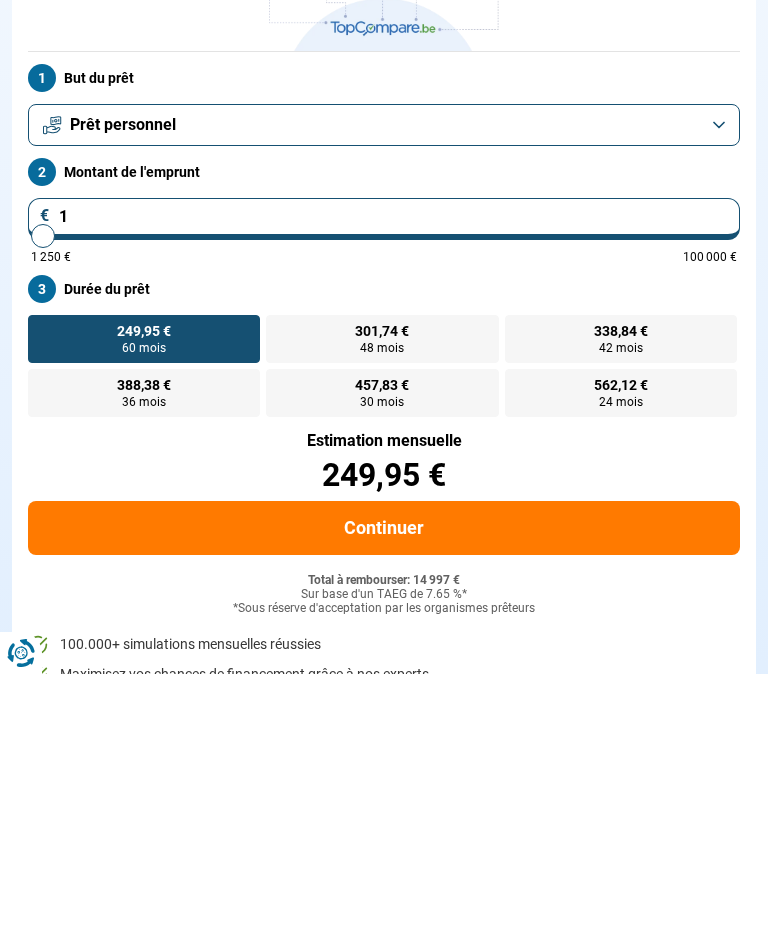 type on "0" 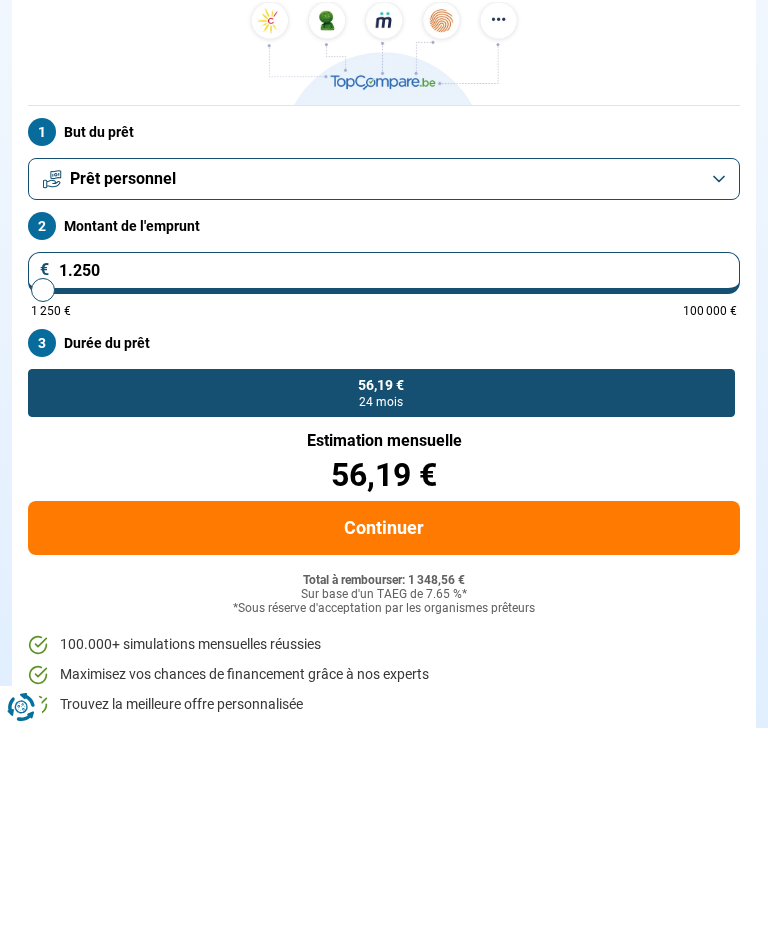 click at bounding box center (384, 493) 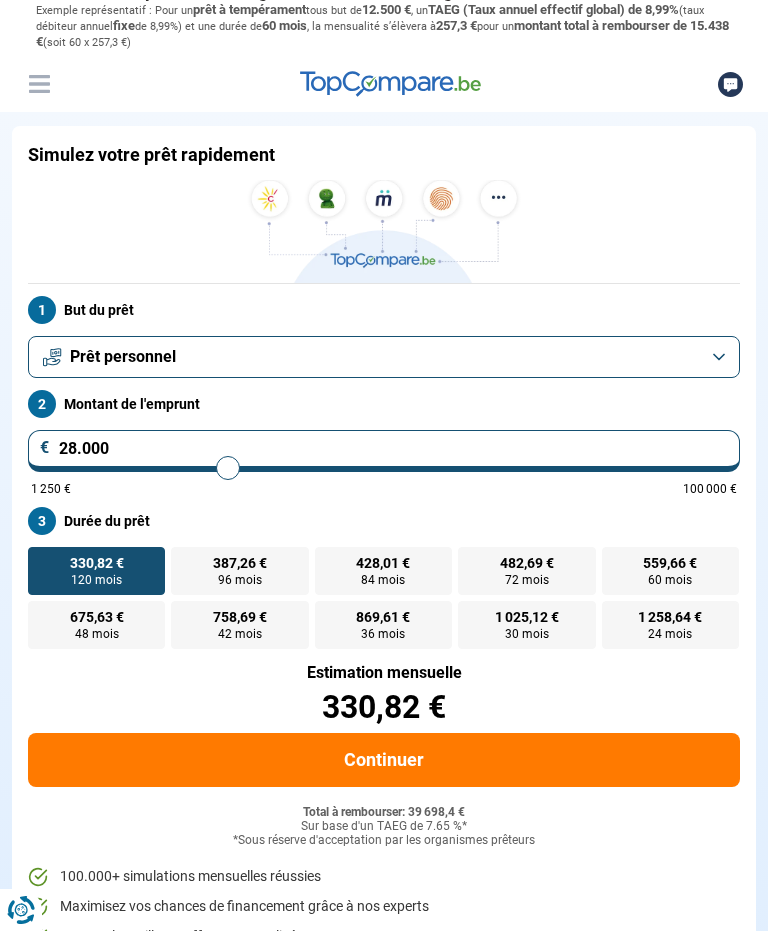 scroll, scrollTop: 0, scrollLeft: 0, axis: both 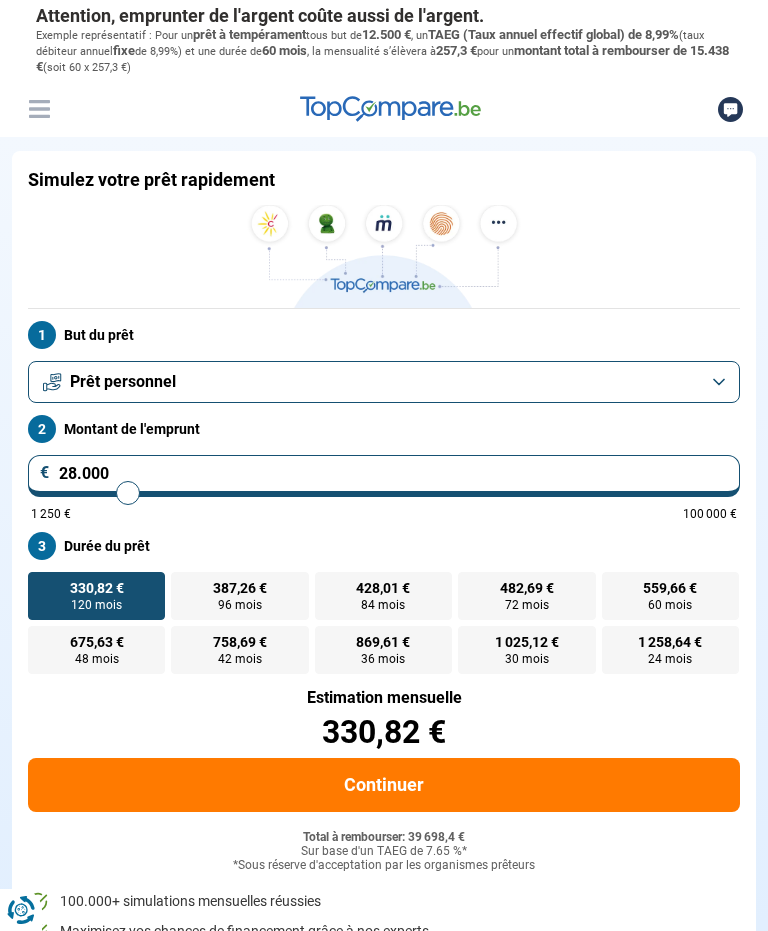 click at bounding box center (384, 493) 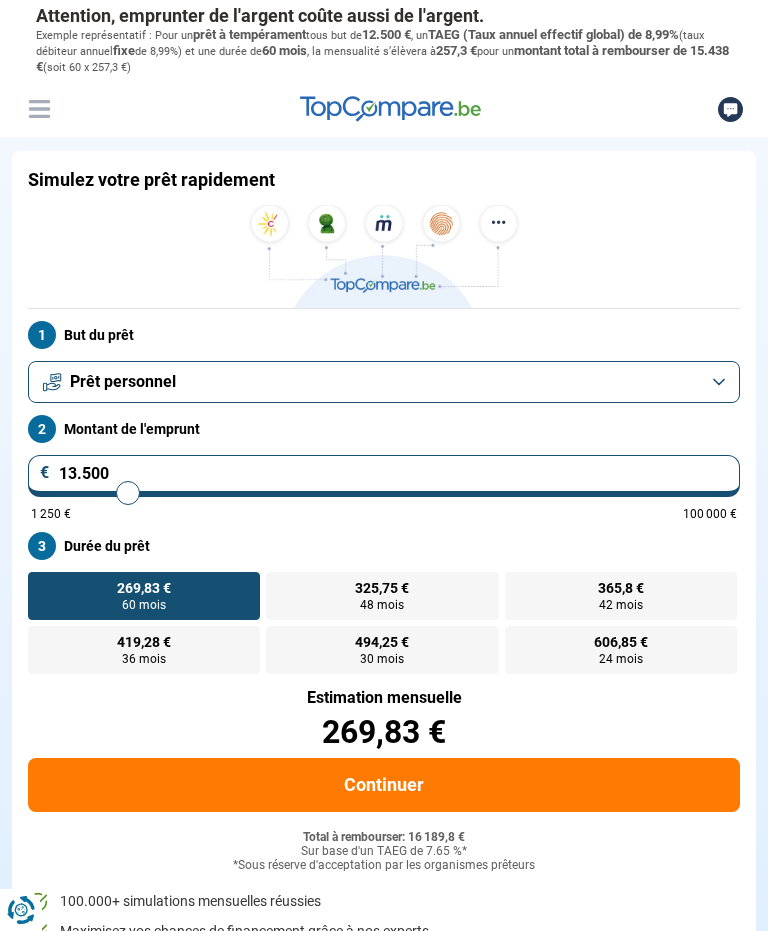 click at bounding box center (384, 493) 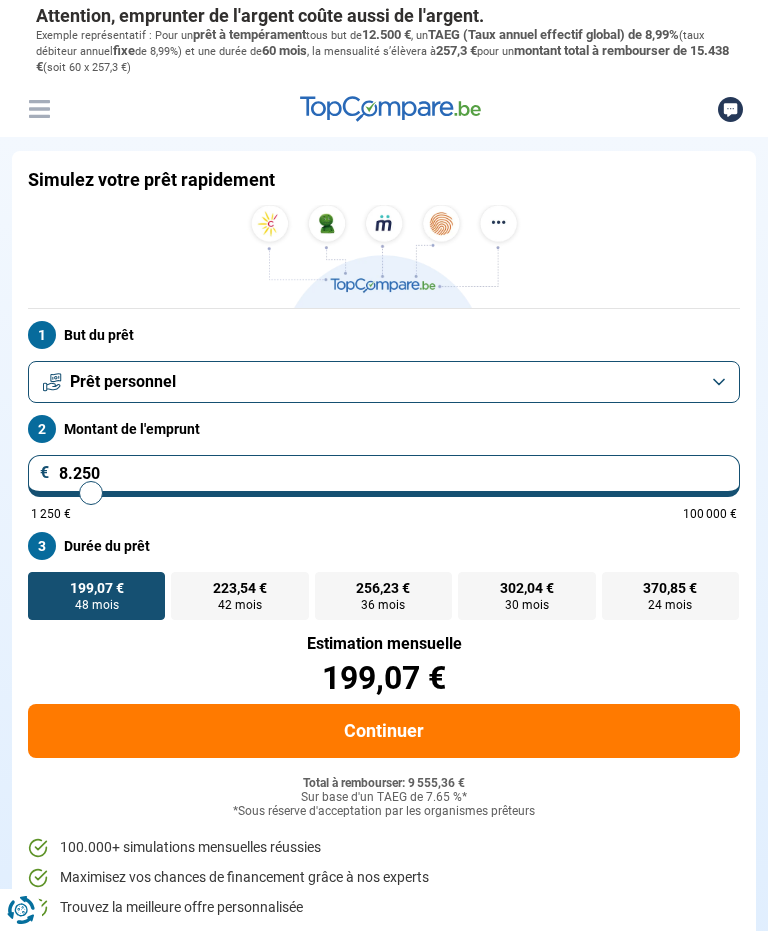 click at bounding box center [384, 493] 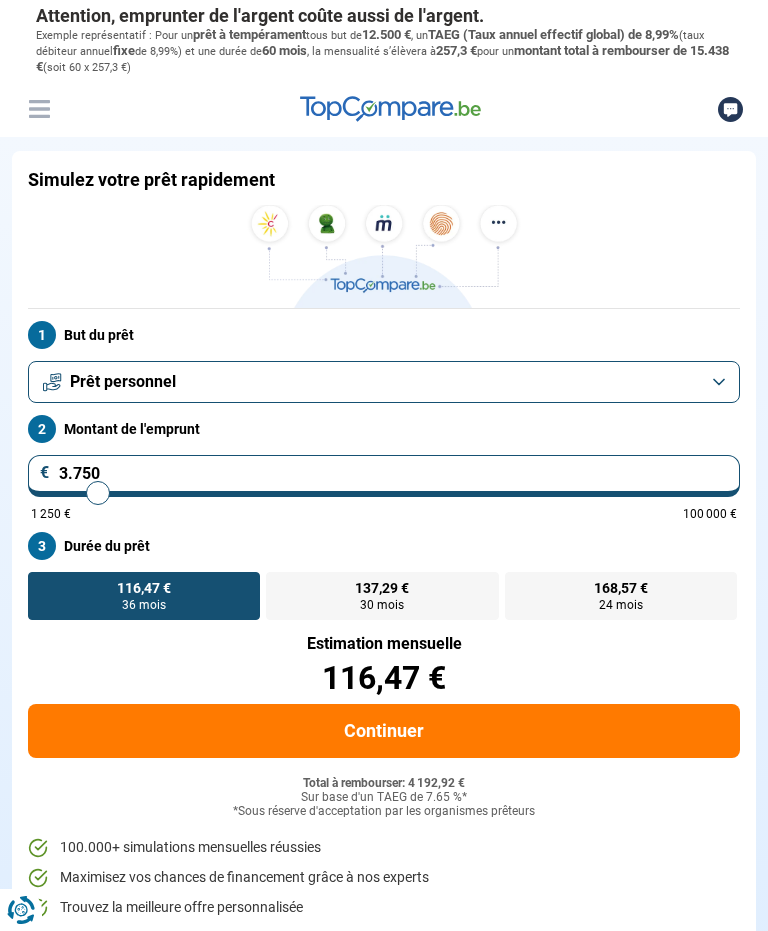click at bounding box center (384, 493) 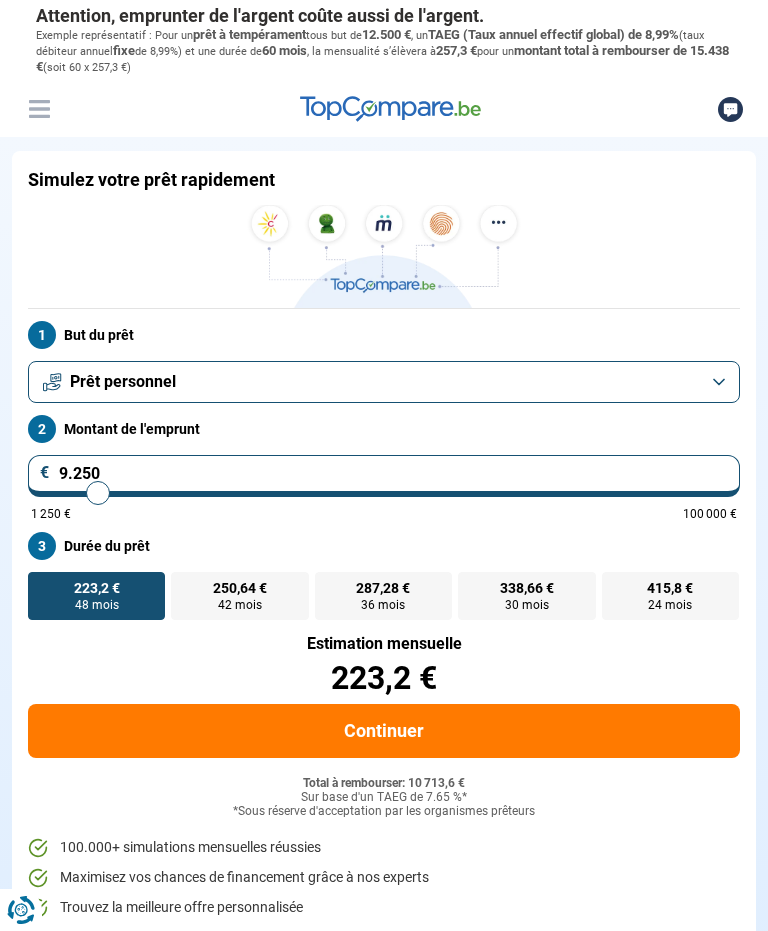 type on "6500" 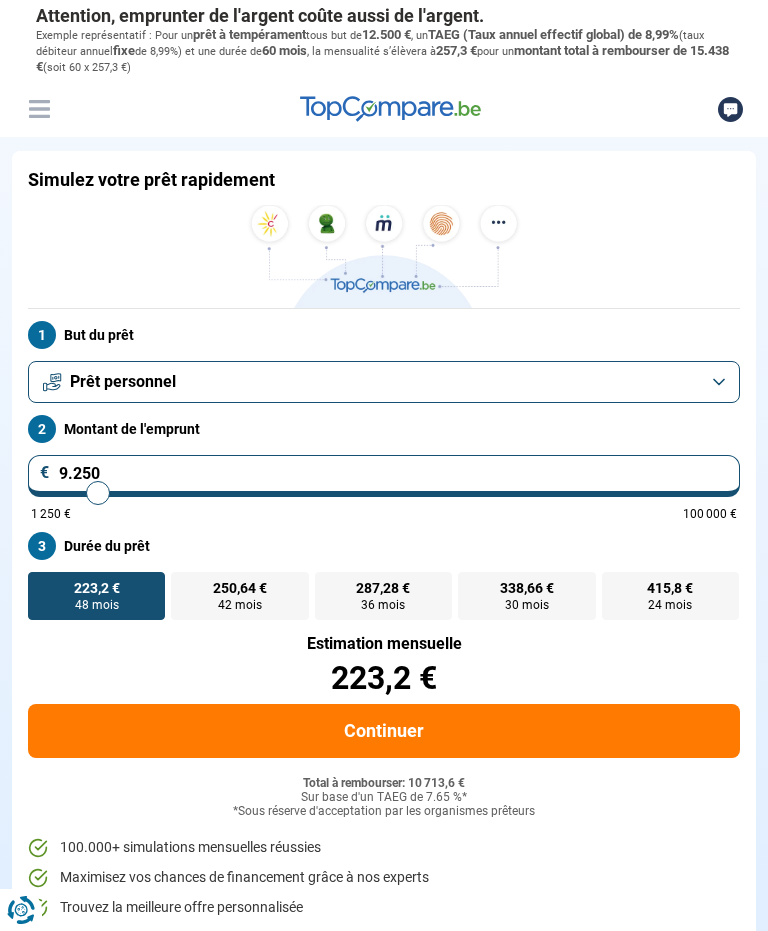 click at bounding box center [384, 493] 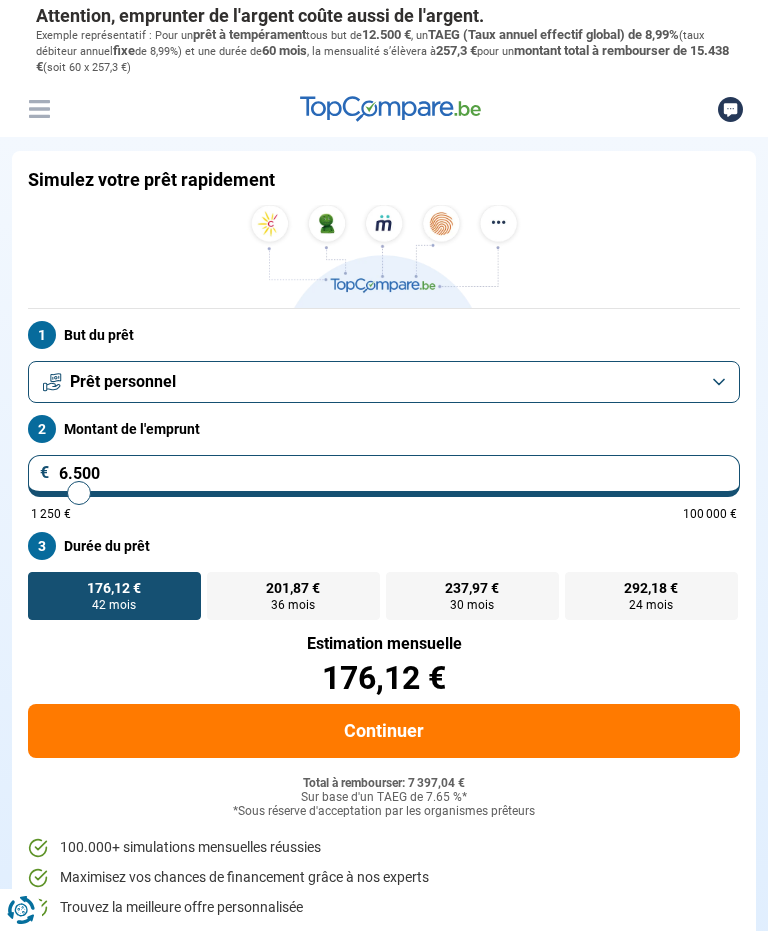 scroll, scrollTop: 15, scrollLeft: 0, axis: vertical 